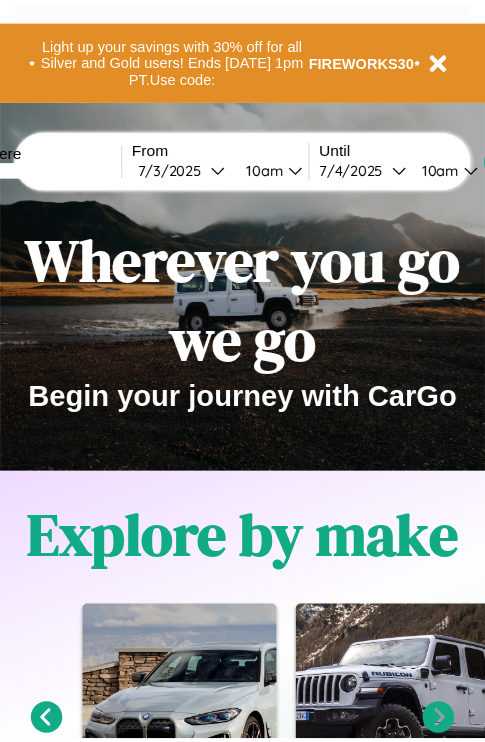 scroll, scrollTop: 0, scrollLeft: 0, axis: both 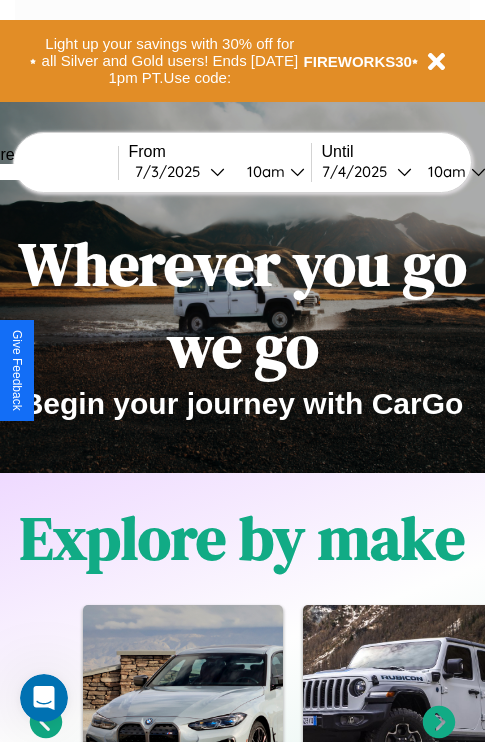 click at bounding box center (43, 172) 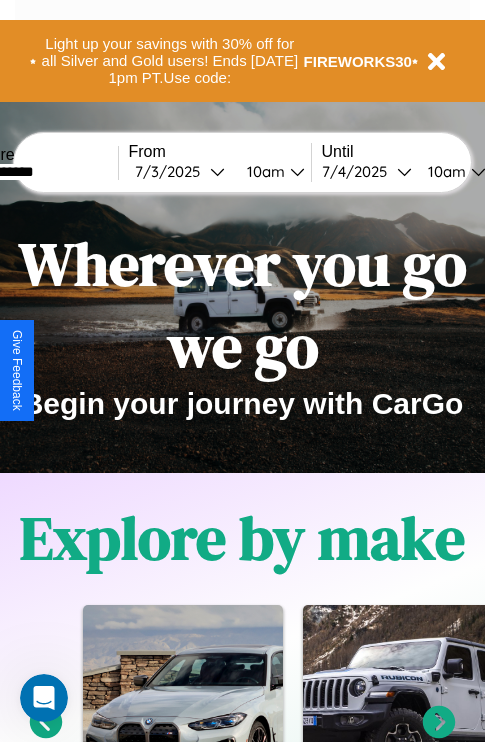 type on "**********" 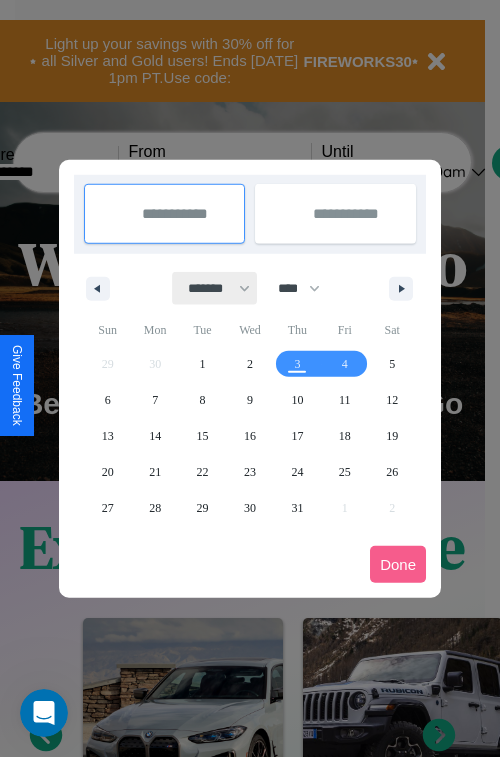 click on "******* ******** ***** ***** *** **** **** ****** ********* ******* ******** ********" at bounding box center (215, 288) 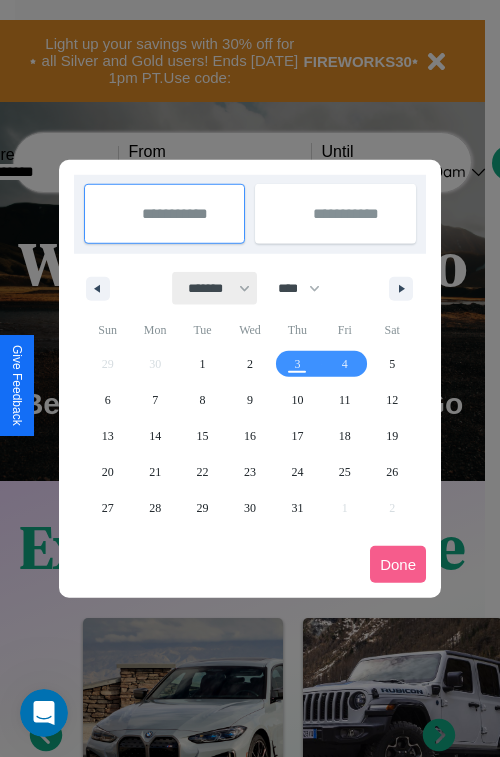 select on "*" 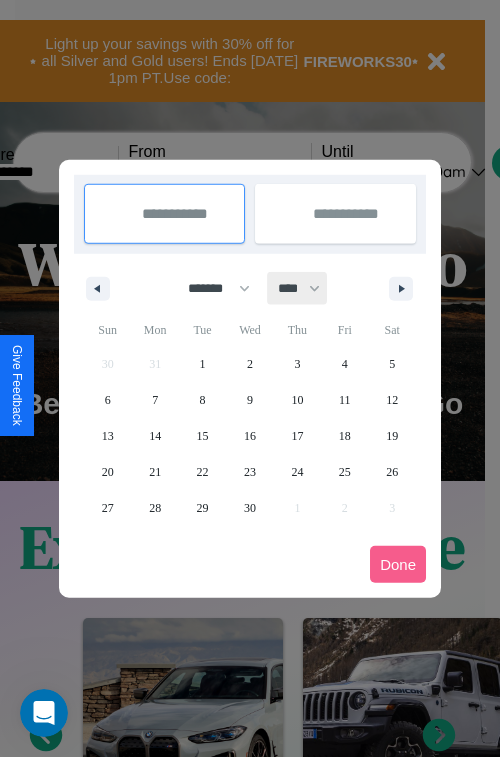 click on "**** **** **** **** **** **** **** **** **** **** **** **** **** **** **** **** **** **** **** **** **** **** **** **** **** **** **** **** **** **** **** **** **** **** **** **** **** **** **** **** **** **** **** **** **** **** **** **** **** **** **** **** **** **** **** **** **** **** **** **** **** **** **** **** **** **** **** **** **** **** **** **** **** **** **** **** **** **** **** **** **** **** **** **** **** **** **** **** **** **** **** **** **** **** **** **** **** **** **** **** **** **** **** **** **** **** **** **** **** **** **** **** **** **** **** **** **** **** **** **** ****" at bounding box center (298, 288) 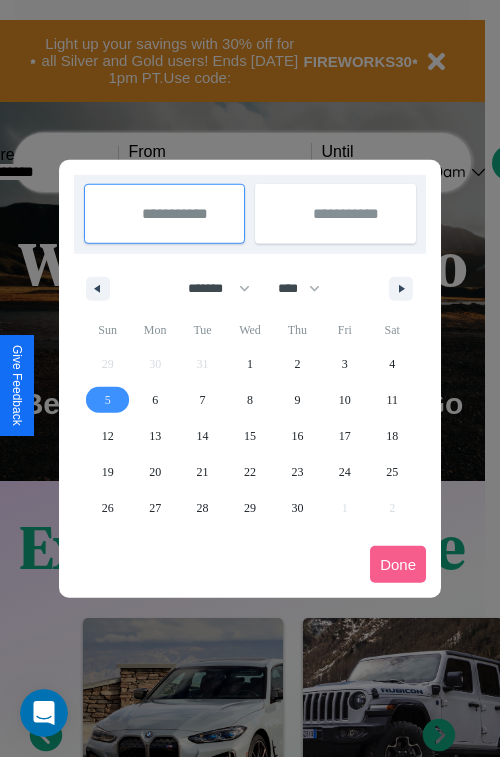 click on "5" at bounding box center (108, 400) 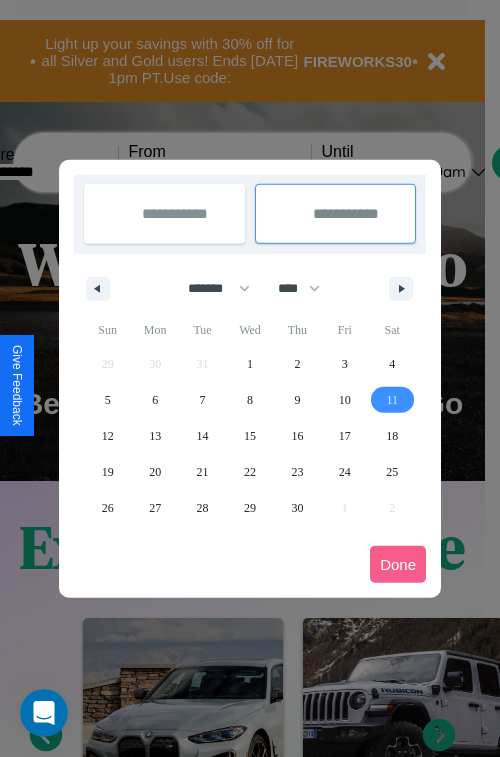 click on "11" at bounding box center (392, 400) 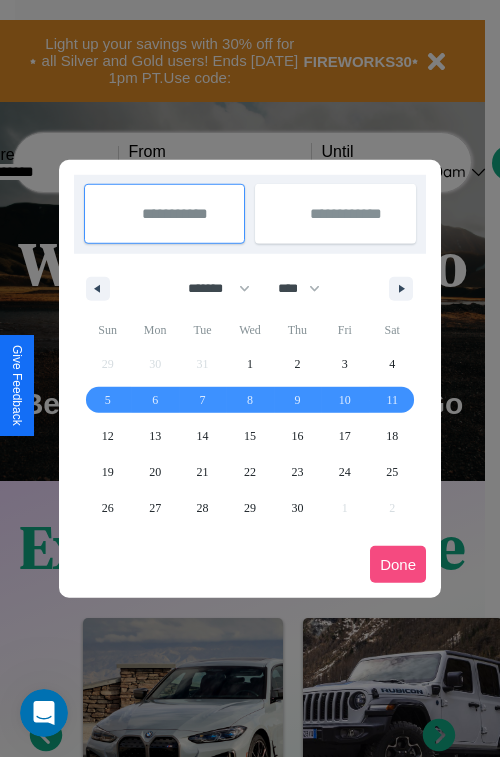 click on "Done" at bounding box center [398, 564] 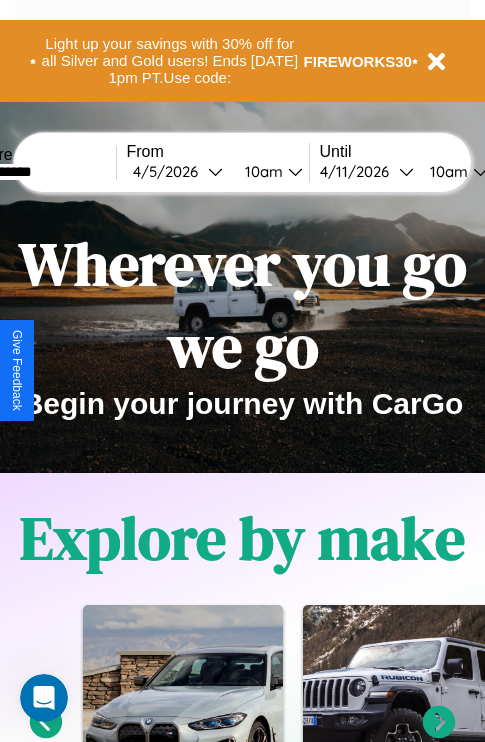 click on "10am" at bounding box center (261, 171) 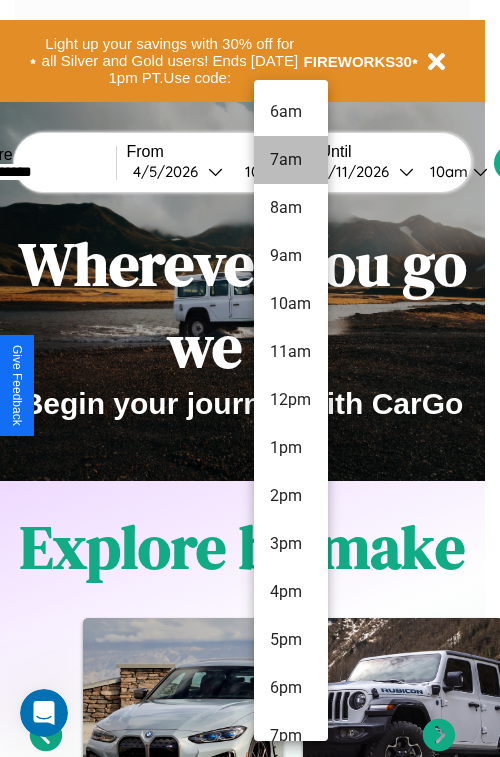 click on "7am" at bounding box center (291, 160) 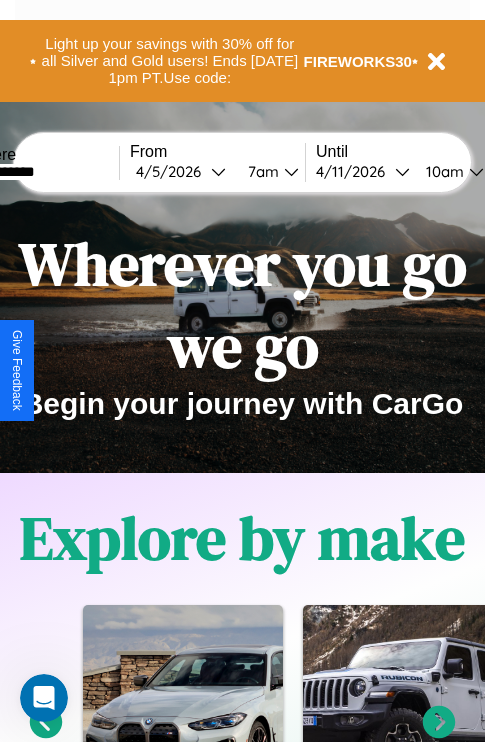 scroll, scrollTop: 0, scrollLeft: 66, axis: horizontal 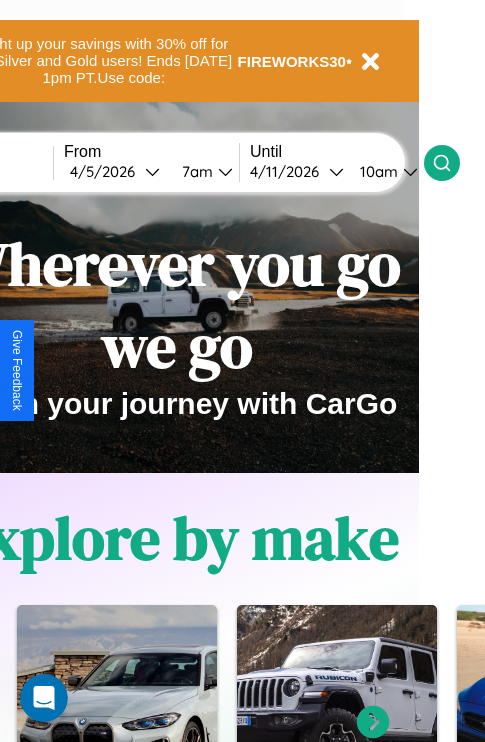 click 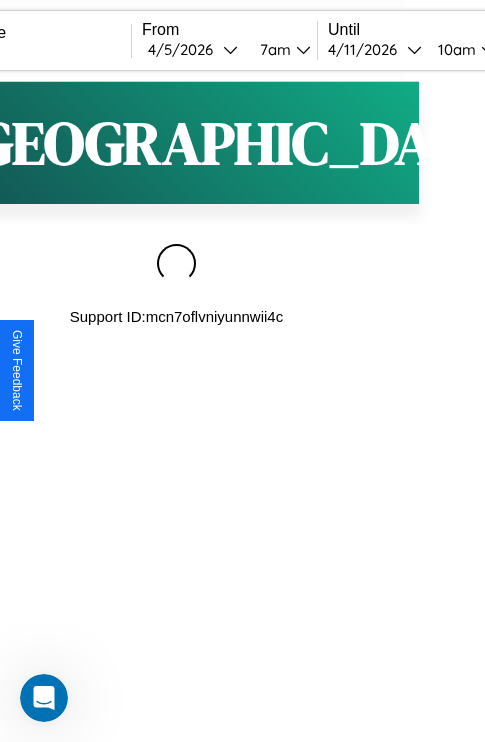 scroll, scrollTop: 0, scrollLeft: 0, axis: both 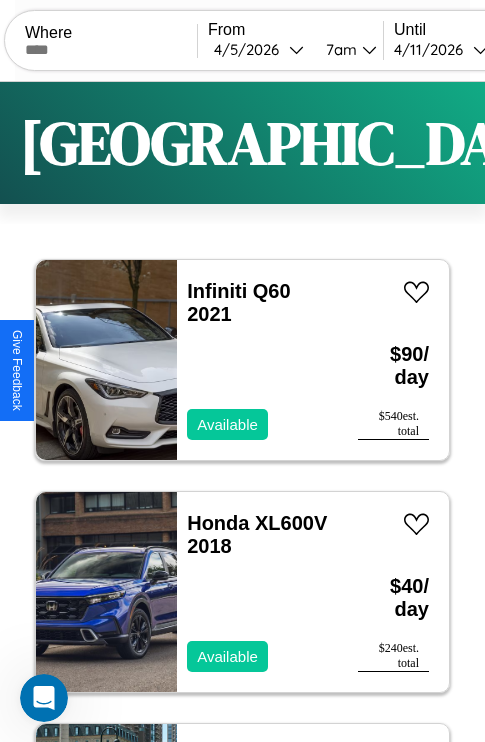 click on "Filters" at bounding box center [640, 143] 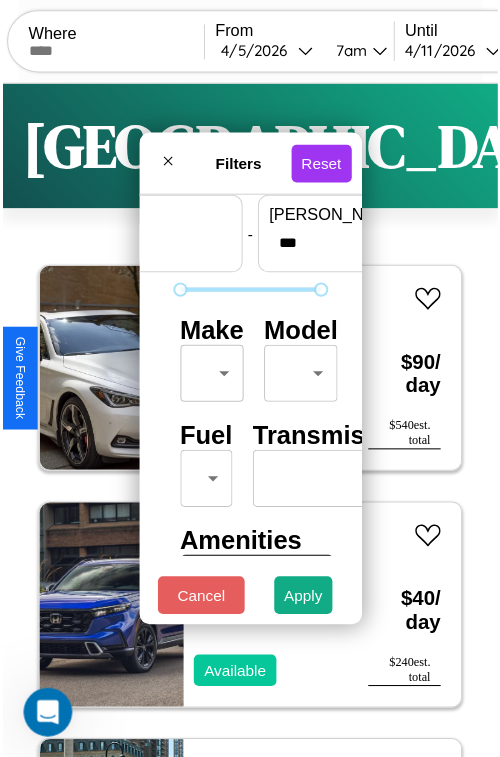 scroll, scrollTop: 59, scrollLeft: 0, axis: vertical 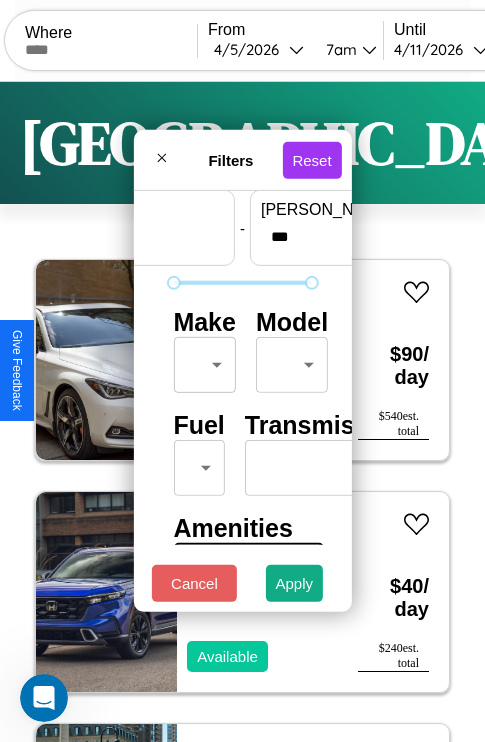click on "CarGo Where From [DATE] 7am Until [DATE] 10am Become a Host Login Sign Up [GEOGRAPHIC_DATA] Filters 143  cars in this area These cars can be picked up in this city. Infiniti   Q60   2021 Available $ 90  / day $ 540  est. total Honda   XL600V   2018 Available $ 40  / day $ 240  est. total Toyota   Tacoma   2022 Available $ 40  / day $ 240  est. total BMW   1M   2019 Available $ 160  / day $ 960  est. total Jeep   Wagoneer L   2021 Available $ 60  / day $ 360  est. total Toyota   Corolla   2018 Unavailable $ 90  / day $ 540  est. total Hyundai   Ioniq 6   2022 Available $ 190  / day $ 1140  est. total Land Rover   Freelander   2020 Available $ 90  / day $ 540  est. total Volvo   B7R   2017 Available $ 80  / day $ 480  est. total Ford   Focus   2023 Available $ 120  / day $ 720  est. total Chevrolet   Cobalt   2014 Available $ 40  / day $ 240  est. total Chevrolet   Silverado HD   2018 Available $ 70  / day $ 420  est. total Jeep   Patriot   2016 Available $ 100  / day $ 600  est. total BMW   R 18 B   $ $" at bounding box center (242, 412) 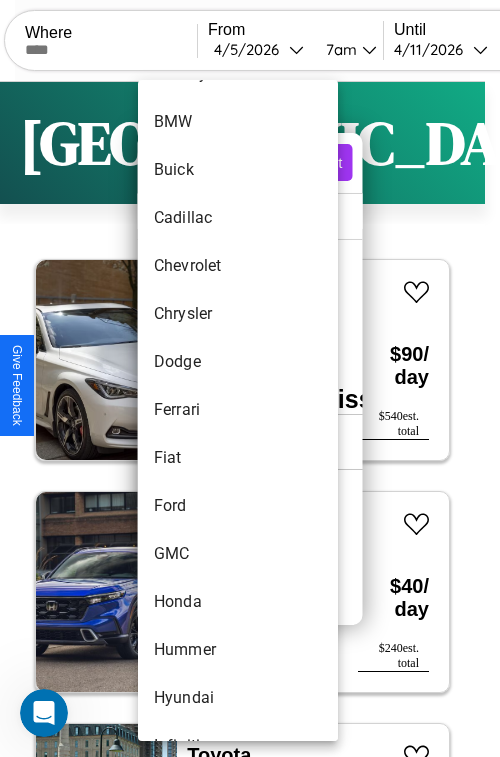 scroll, scrollTop: 470, scrollLeft: 0, axis: vertical 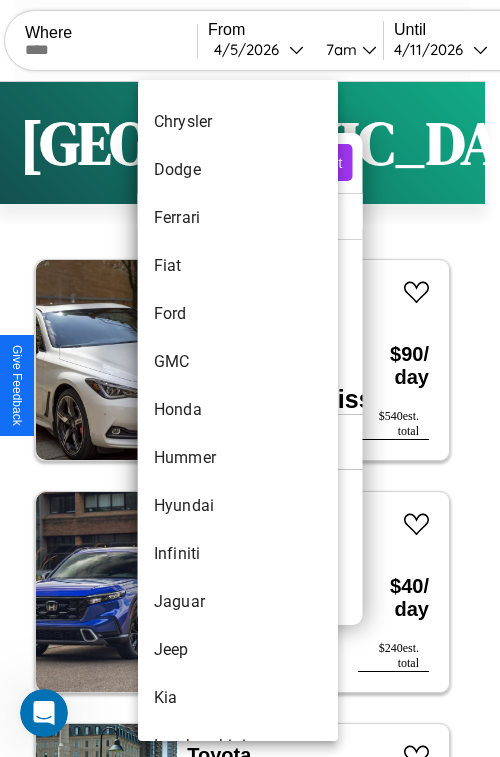 click on "Honda" at bounding box center [238, 410] 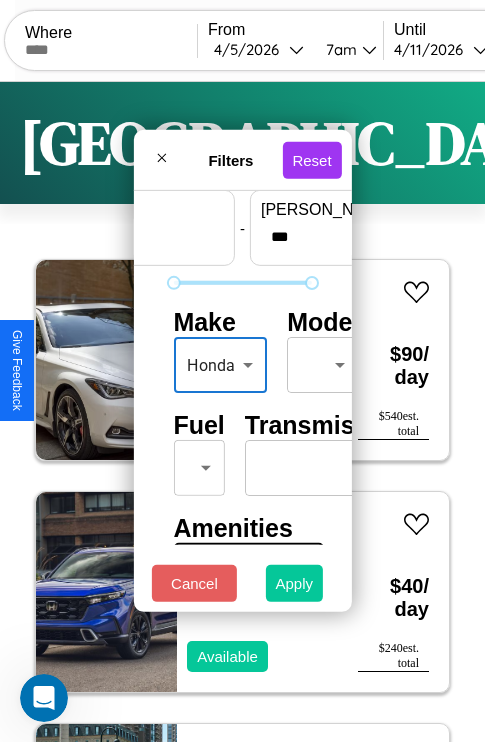 click on "Apply" at bounding box center (295, 583) 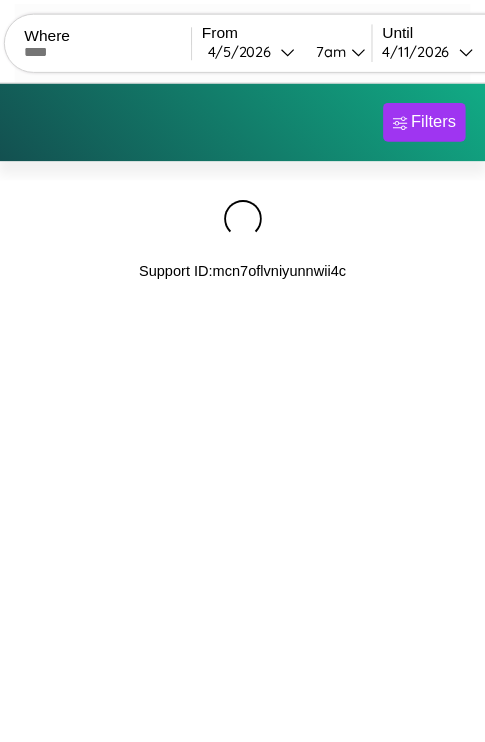 scroll, scrollTop: 0, scrollLeft: 0, axis: both 